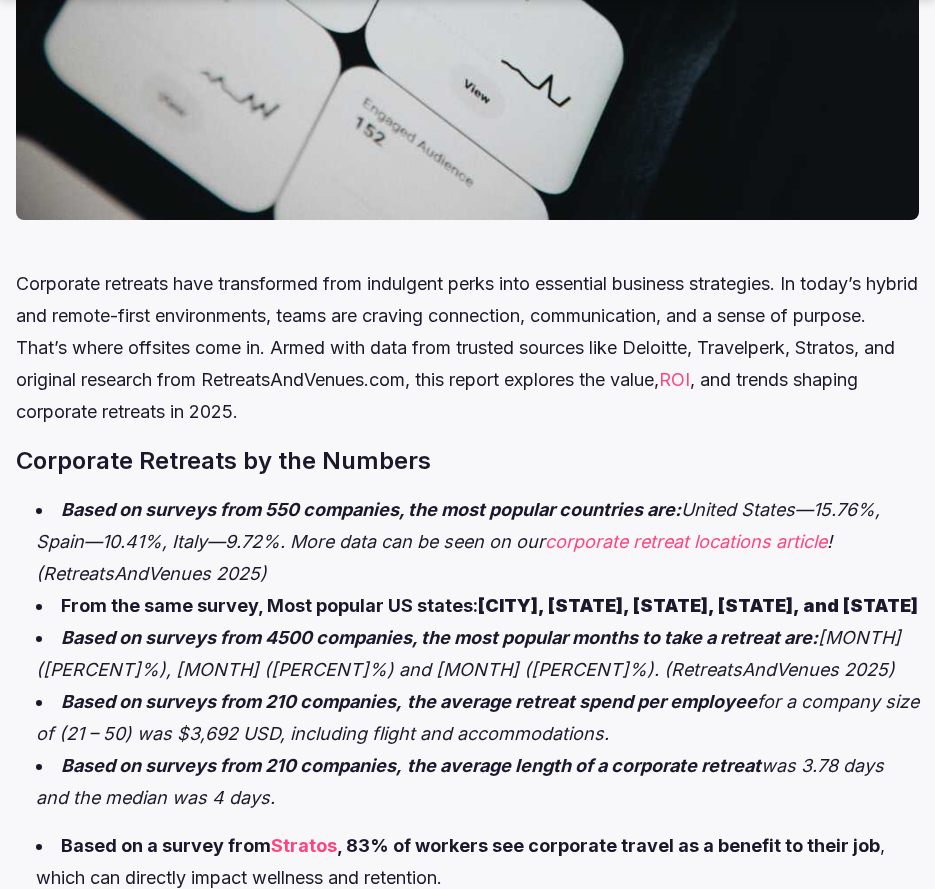scroll, scrollTop: 800, scrollLeft: 0, axis: vertical 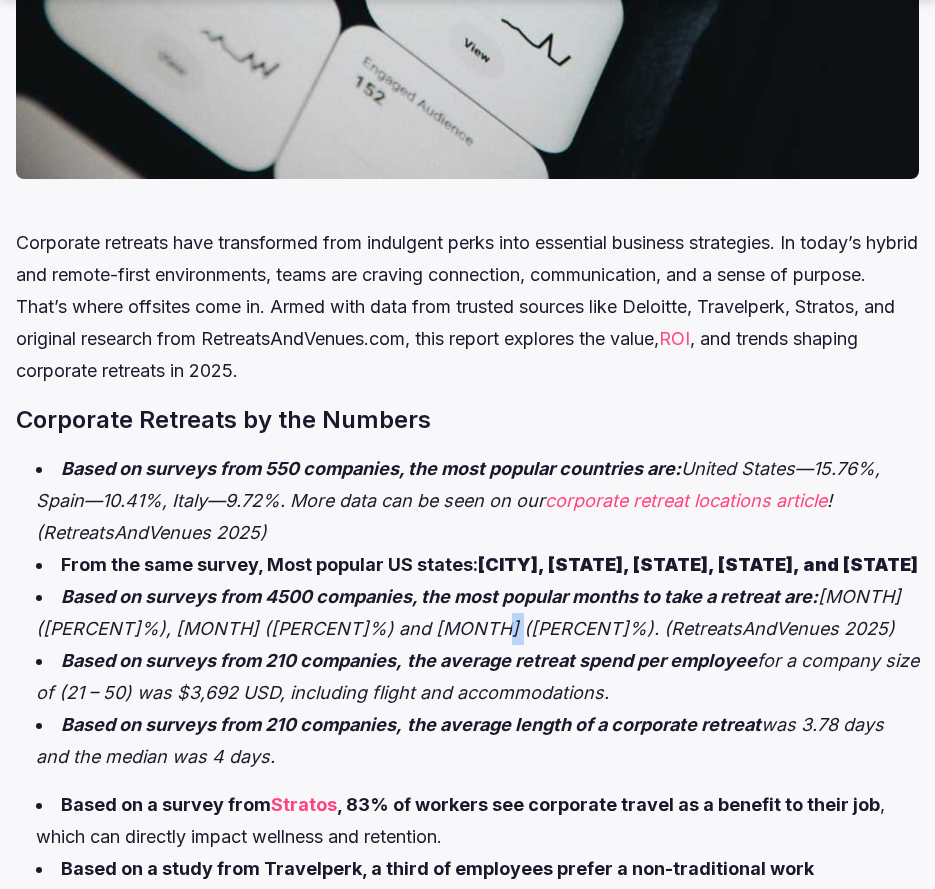 drag, startPoint x: 512, startPoint y: 627, endPoint x: 524, endPoint y: 630, distance: 12.369317 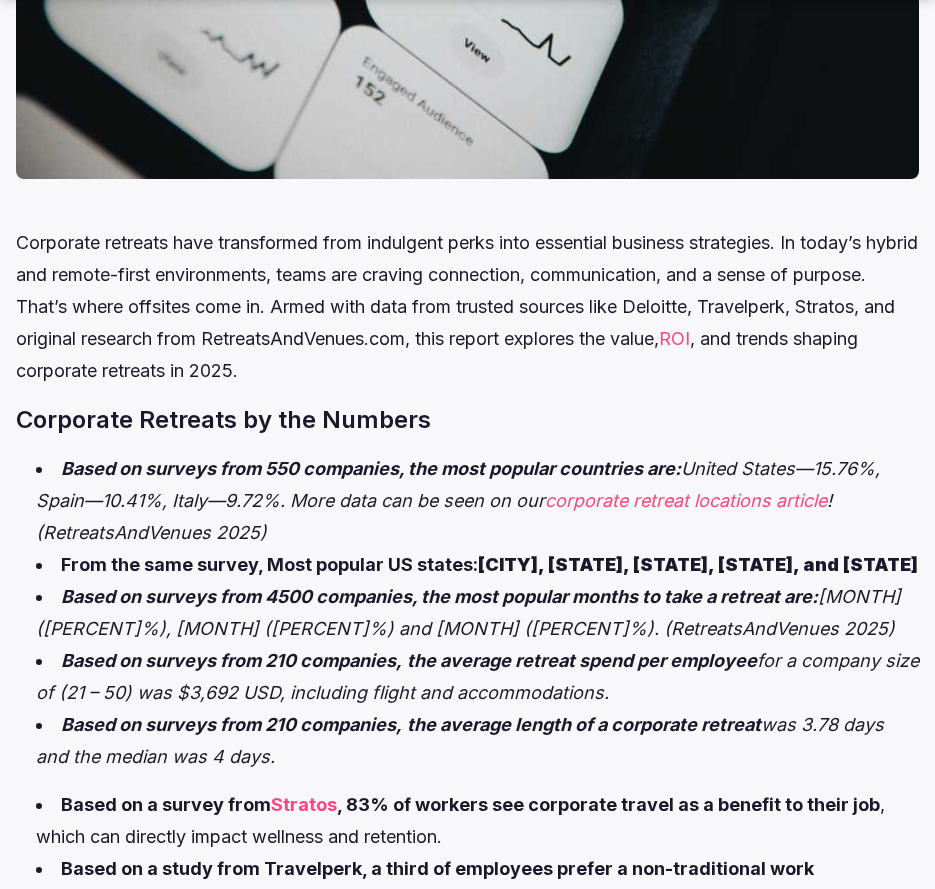 drag, startPoint x: 524, startPoint y: 630, endPoint x: 536, endPoint y: 659, distance: 31.38471 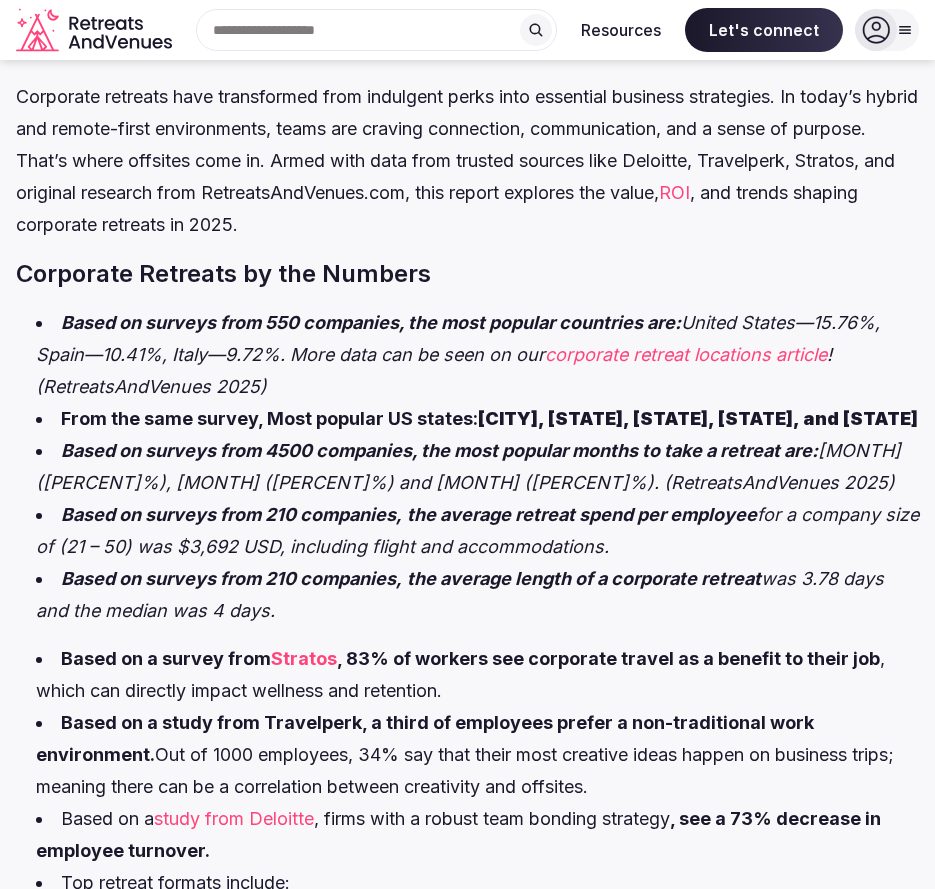 scroll, scrollTop: 900, scrollLeft: 0, axis: vertical 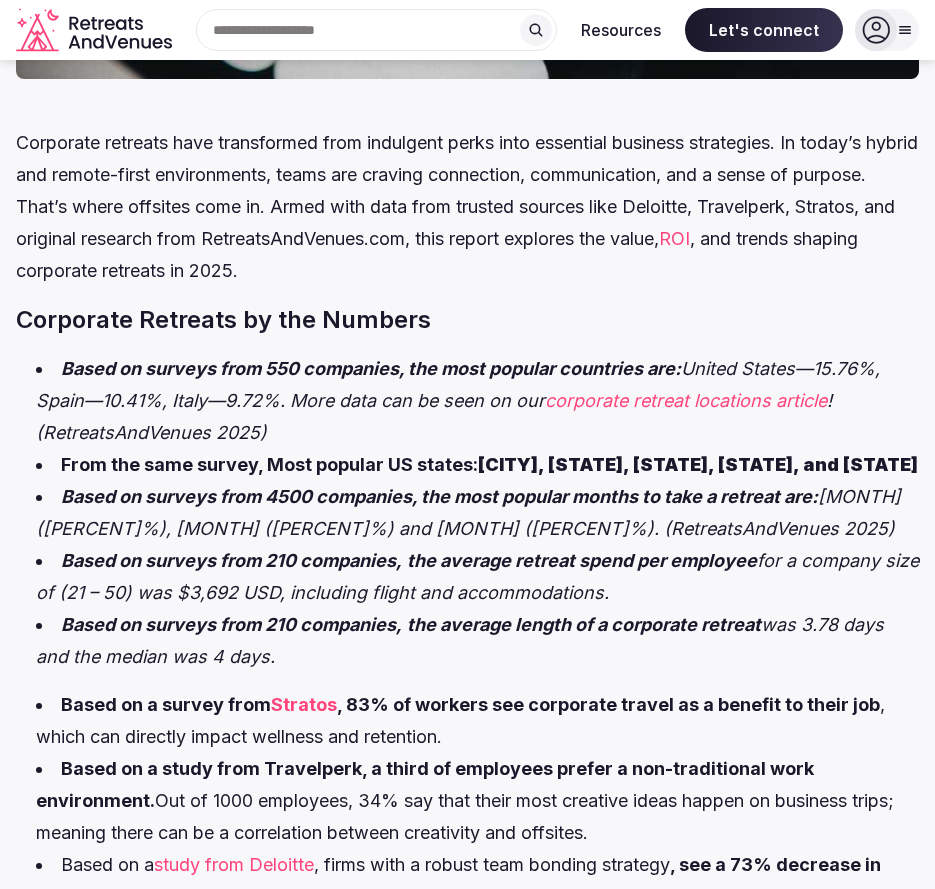 click on "corporate retreat locations article" at bounding box center (686, 400) 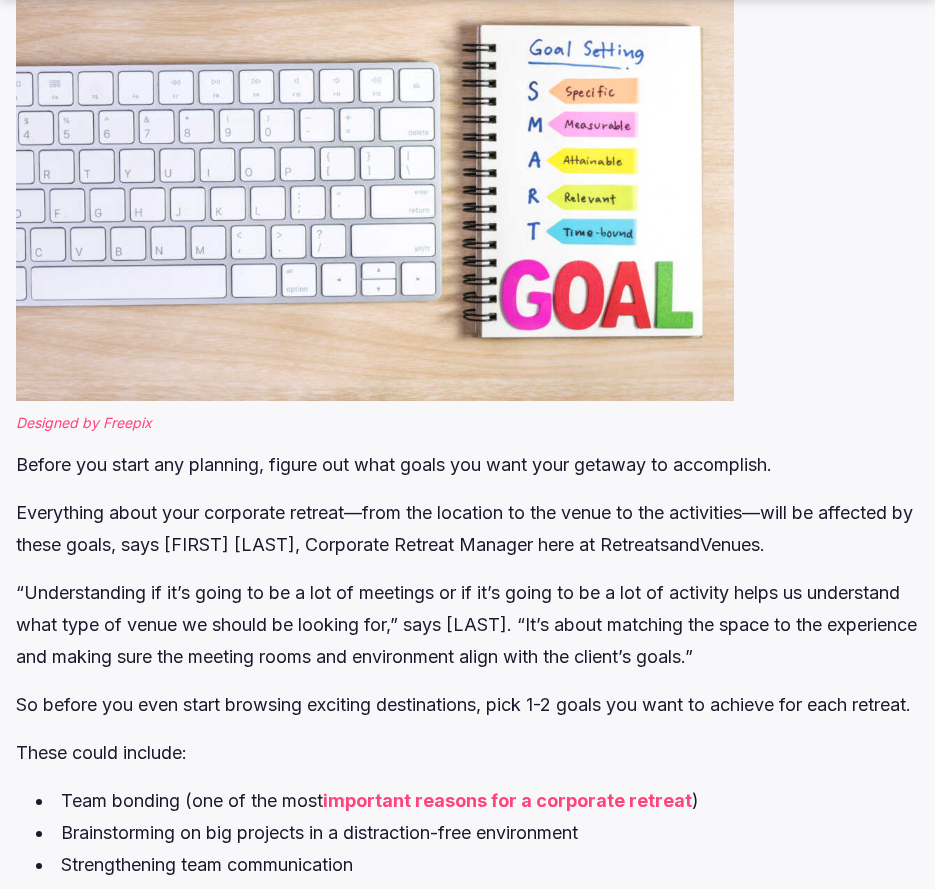 scroll, scrollTop: 1600, scrollLeft: 0, axis: vertical 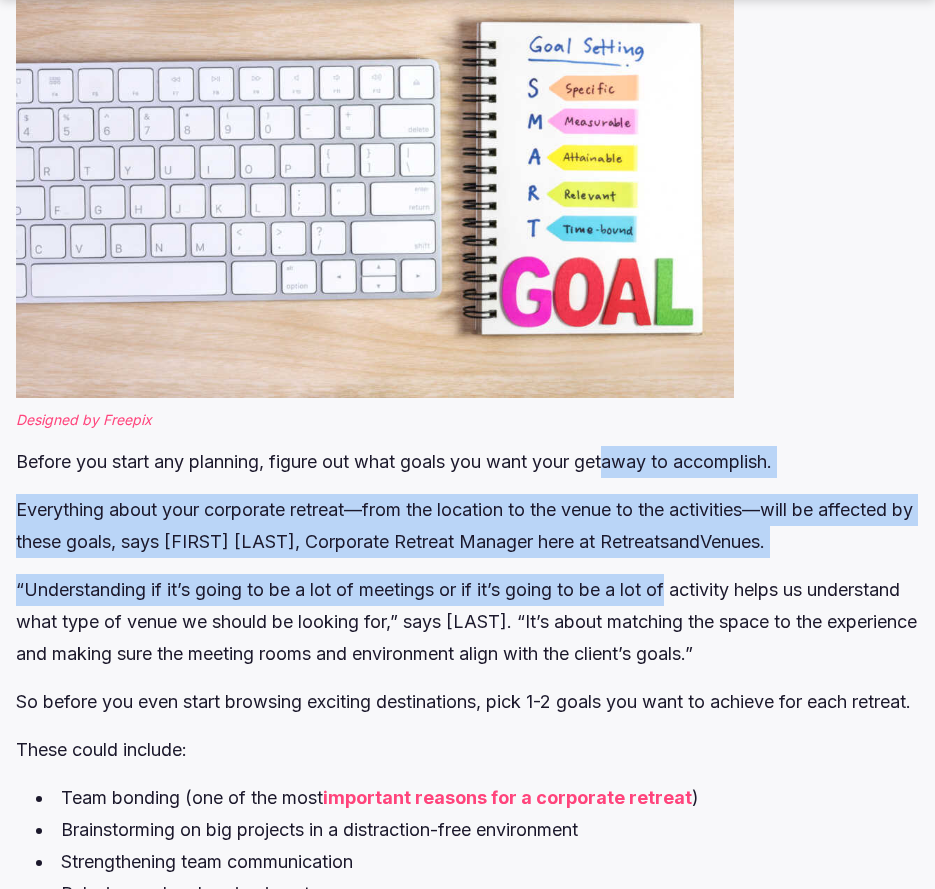 drag, startPoint x: 673, startPoint y: 606, endPoint x: 618, endPoint y: 509, distance: 111.50785 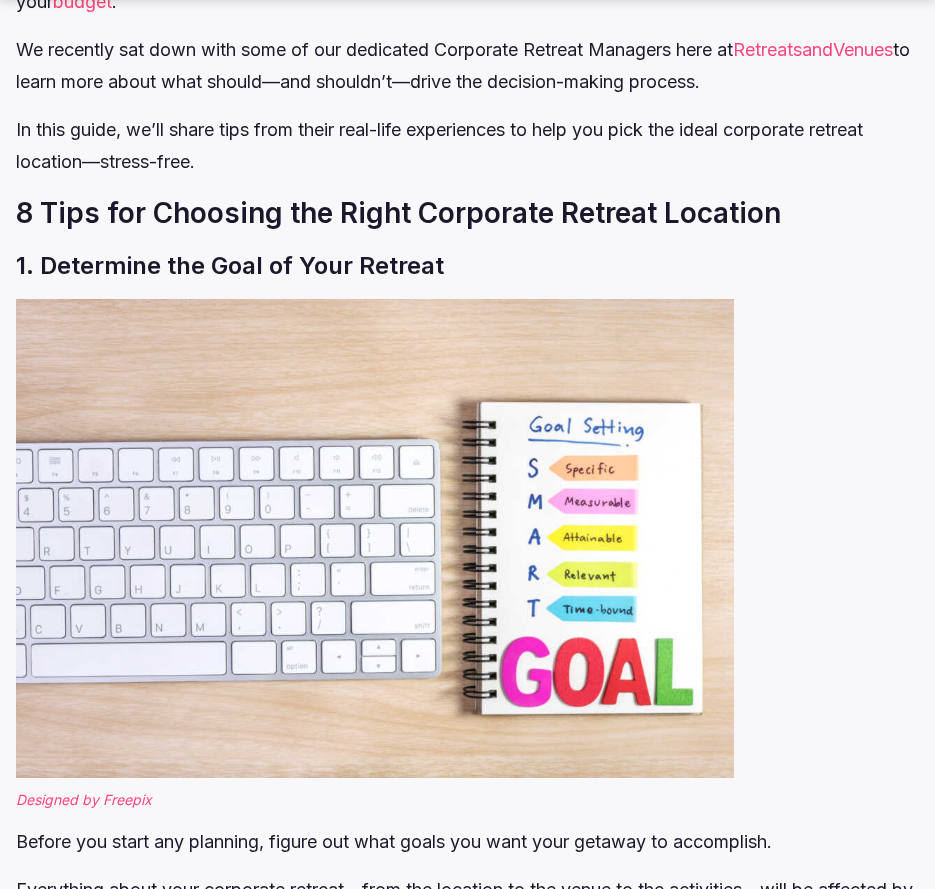 scroll, scrollTop: 1347, scrollLeft: 0, axis: vertical 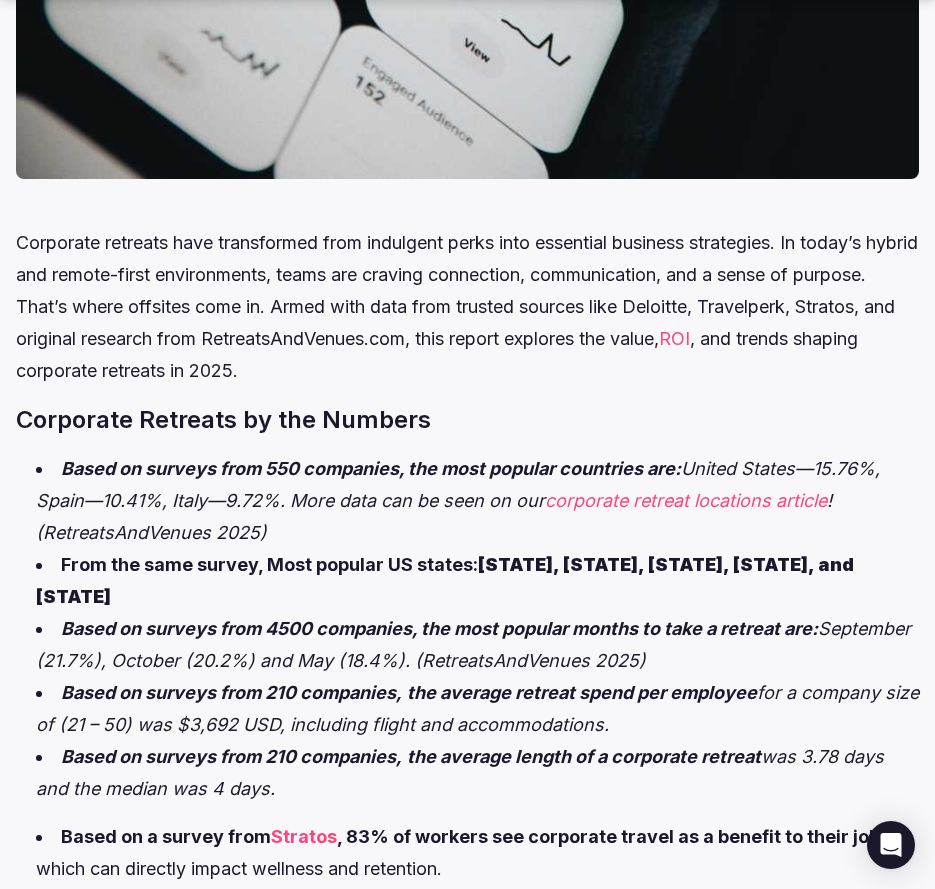 drag, startPoint x: 644, startPoint y: 498, endPoint x: 455, endPoint y: 557, distance: 197.99495 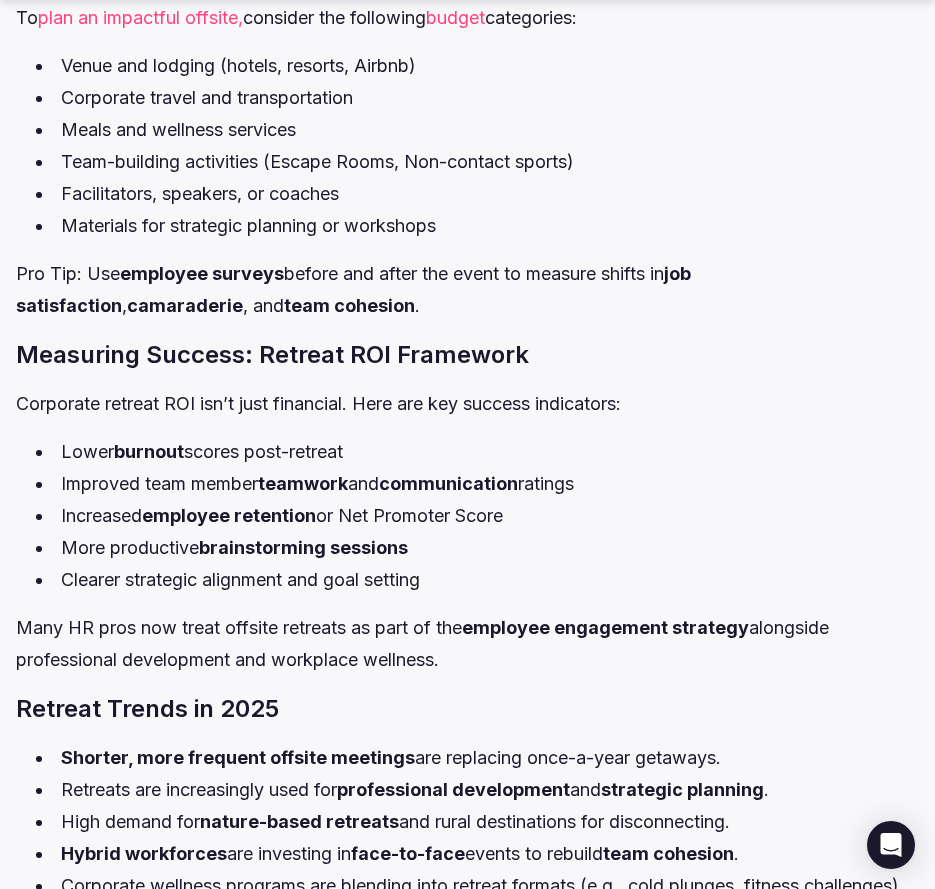 scroll, scrollTop: 2900, scrollLeft: 0, axis: vertical 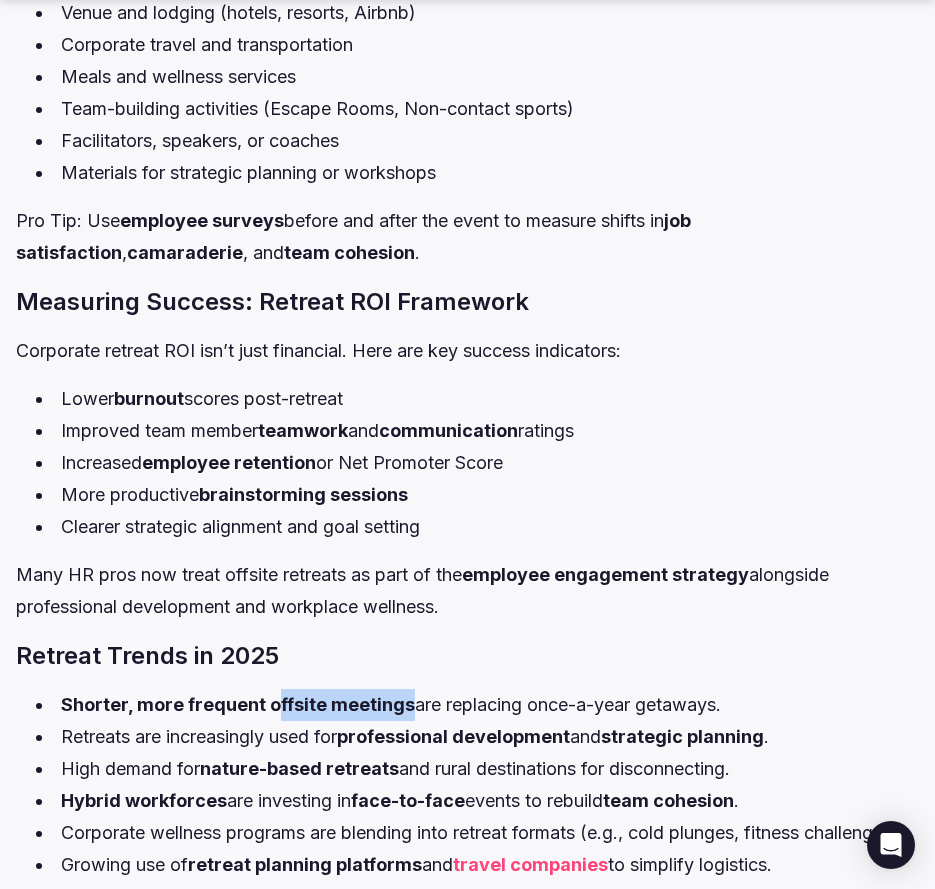 drag, startPoint x: 277, startPoint y: 666, endPoint x: 410, endPoint y: 666, distance: 133 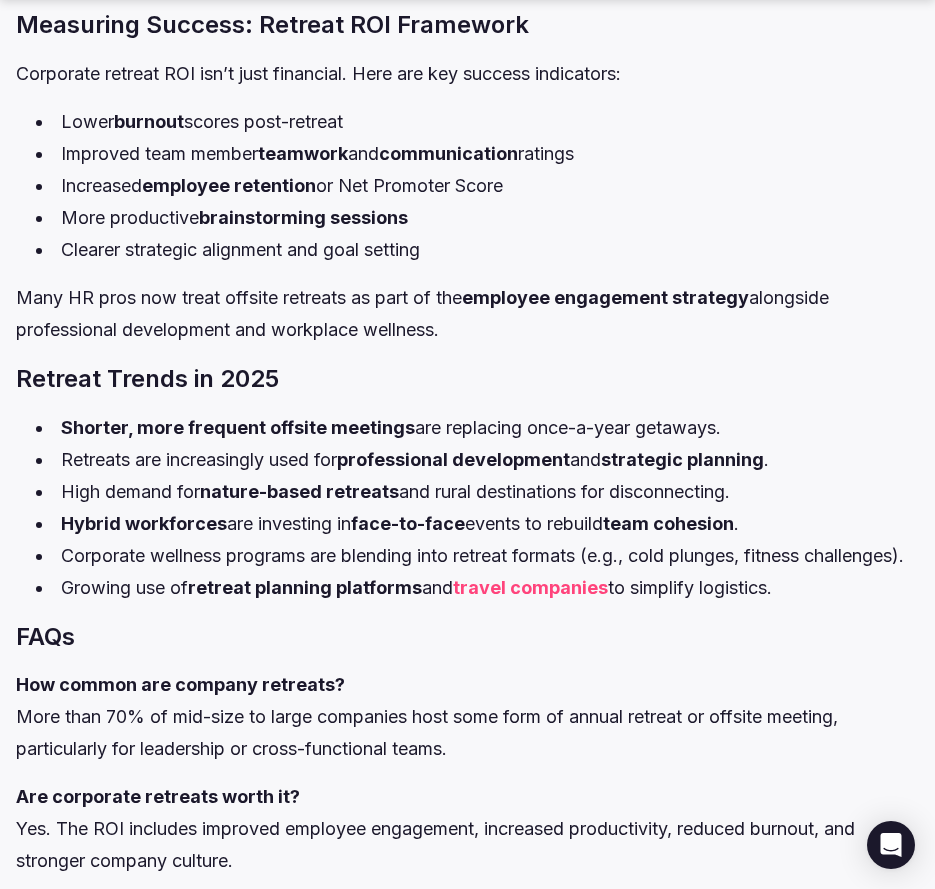 scroll, scrollTop: 3200, scrollLeft: 0, axis: vertical 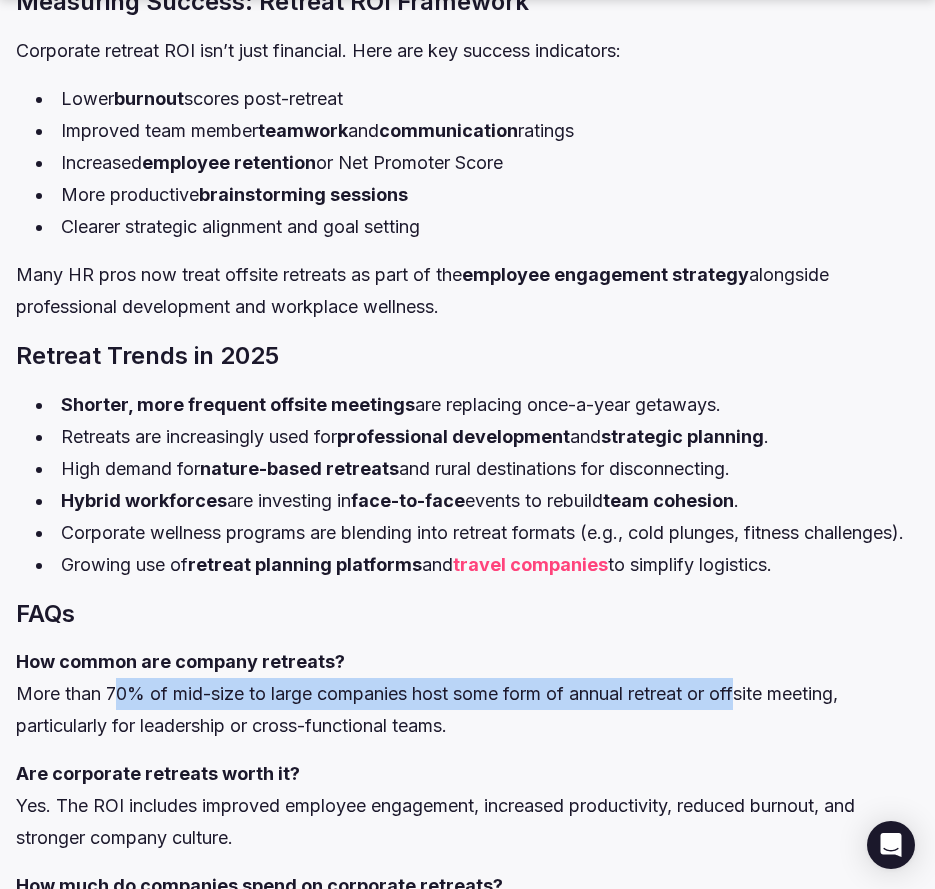 drag, startPoint x: 118, startPoint y: 700, endPoint x: 752, endPoint y: 683, distance: 634.2279 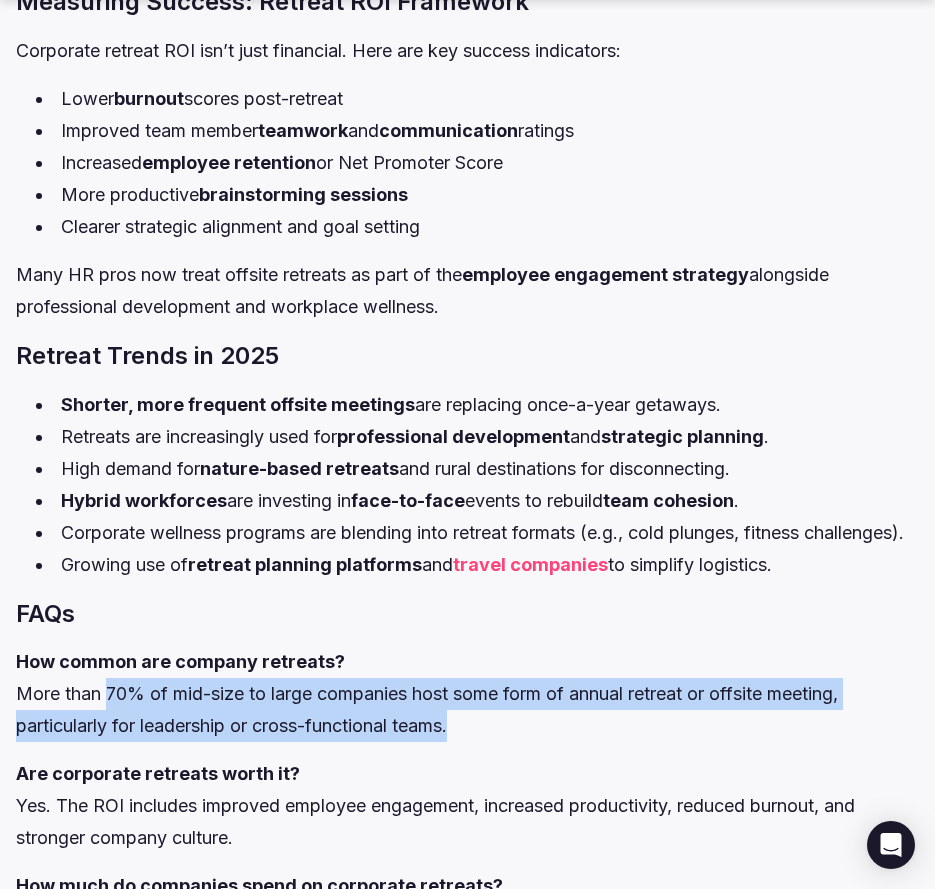drag, startPoint x: 112, startPoint y: 695, endPoint x: 616, endPoint y: 714, distance: 504.358 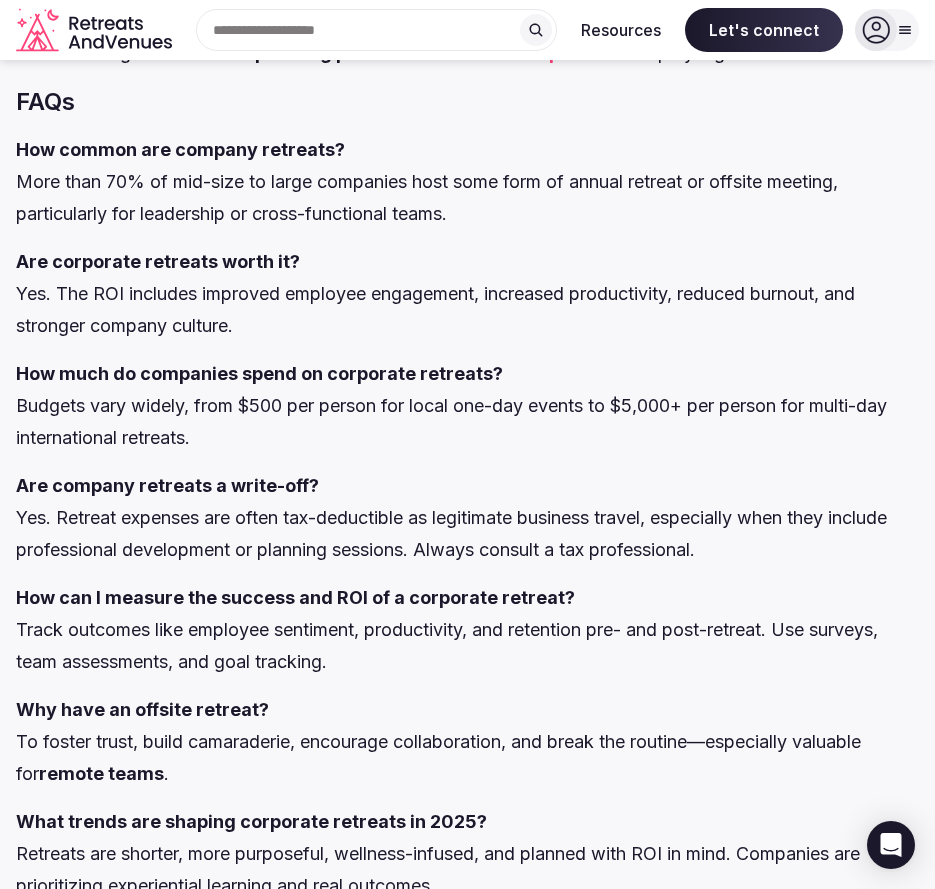 scroll, scrollTop: 3600, scrollLeft: 0, axis: vertical 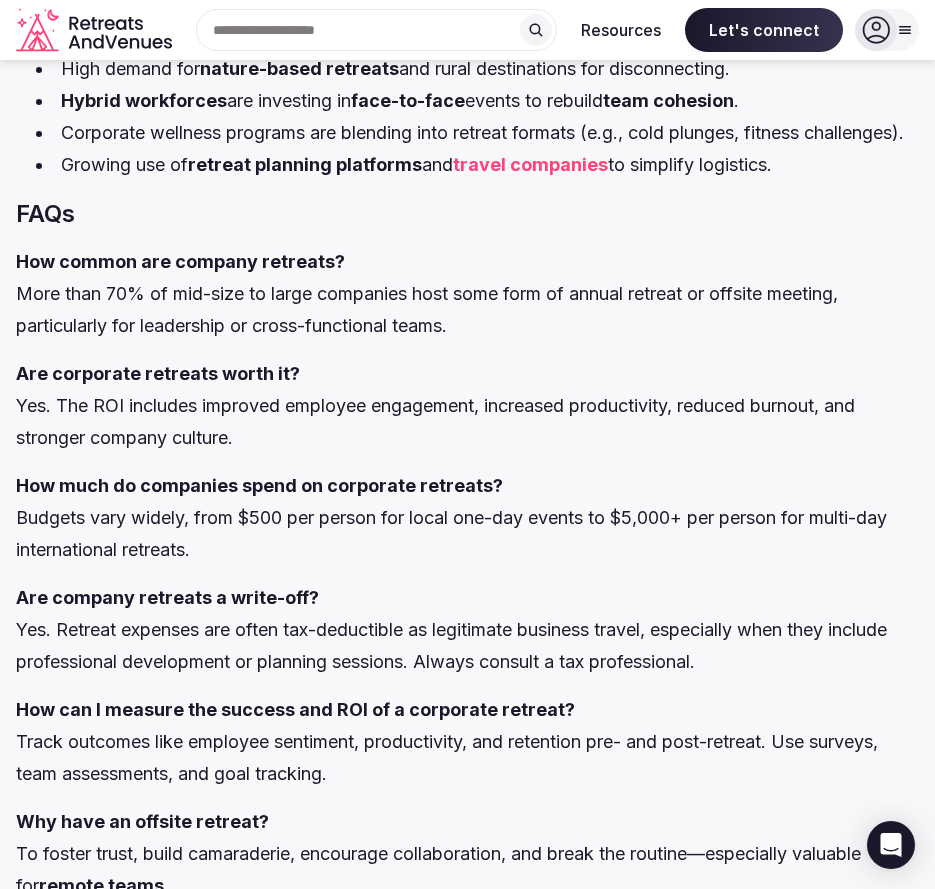 click 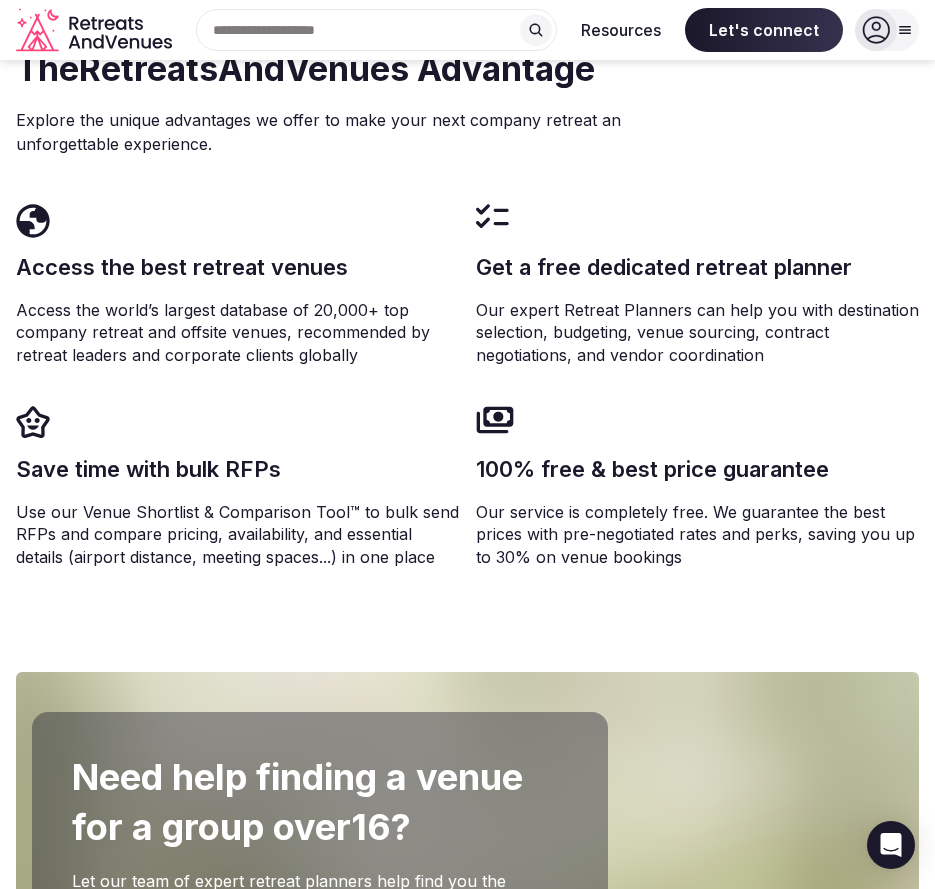scroll, scrollTop: 0, scrollLeft: 0, axis: both 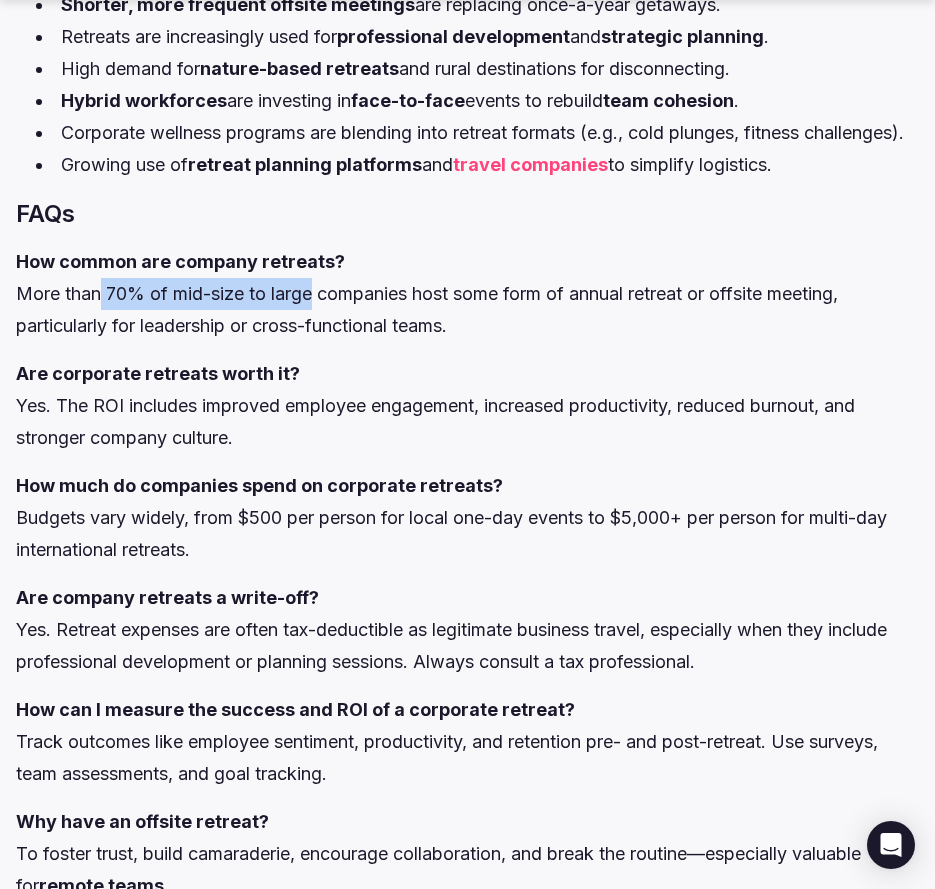 drag, startPoint x: 104, startPoint y: 283, endPoint x: 319, endPoint y: 298, distance: 215.52261 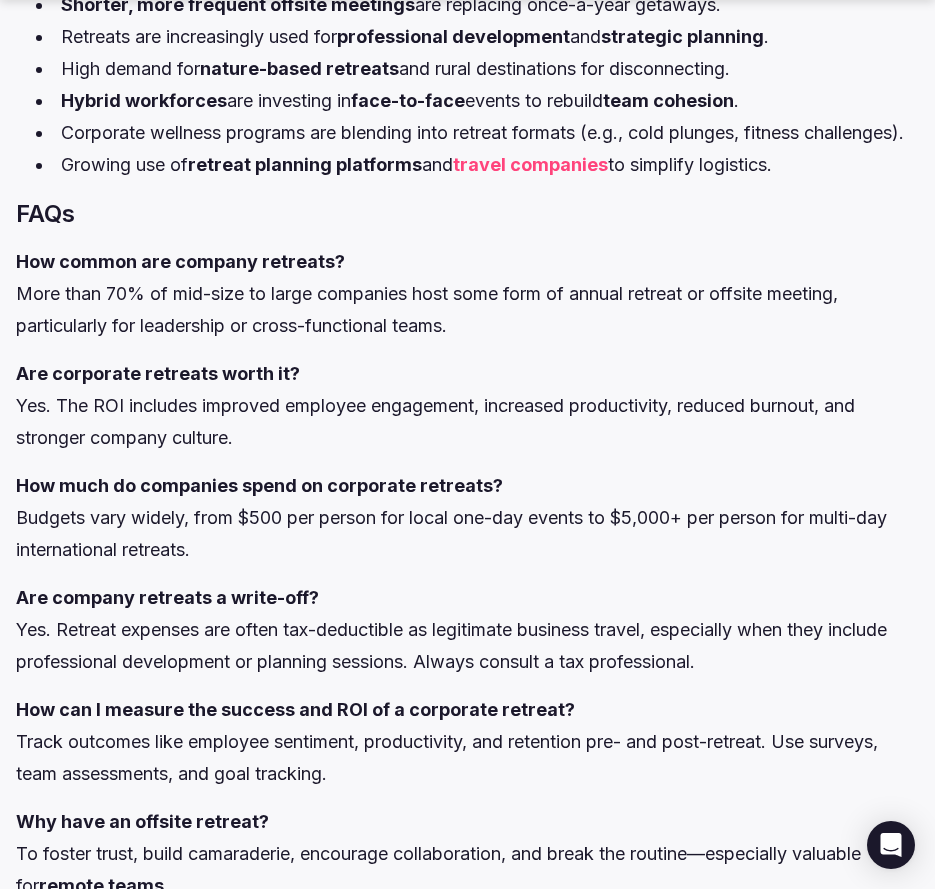 drag, startPoint x: 402, startPoint y: 213, endPoint x: 414, endPoint y: 225, distance: 16.970562 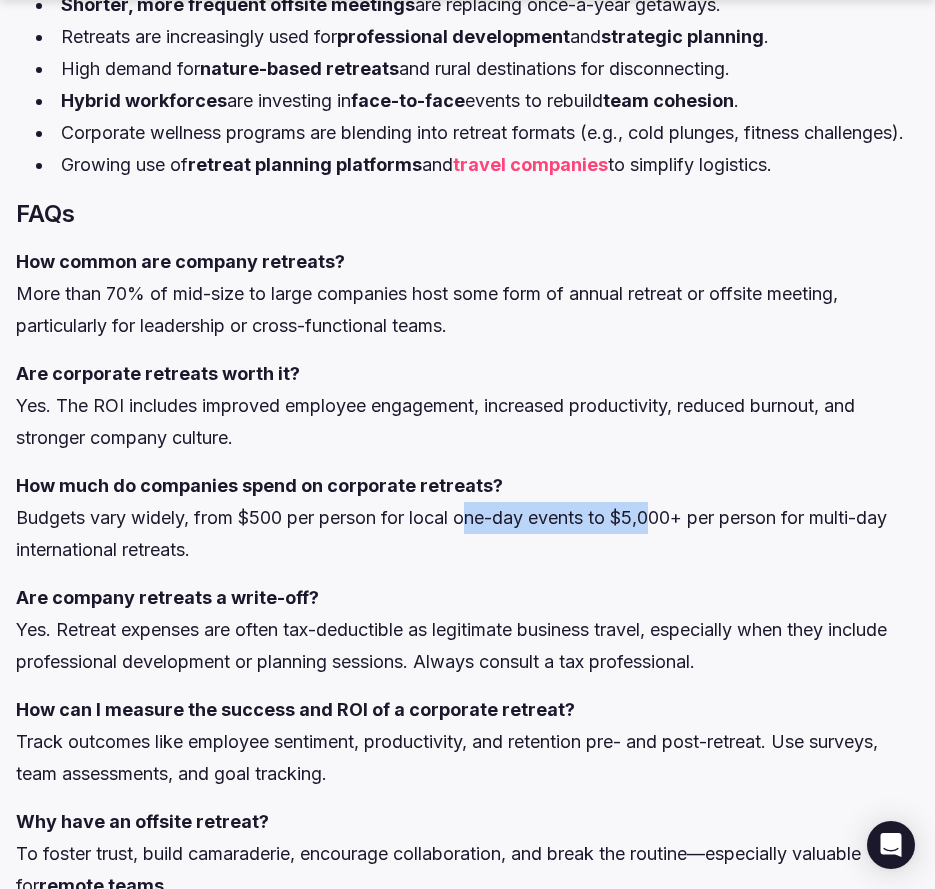 drag, startPoint x: 480, startPoint y: 530, endPoint x: 668, endPoint y: 528, distance: 188.01064 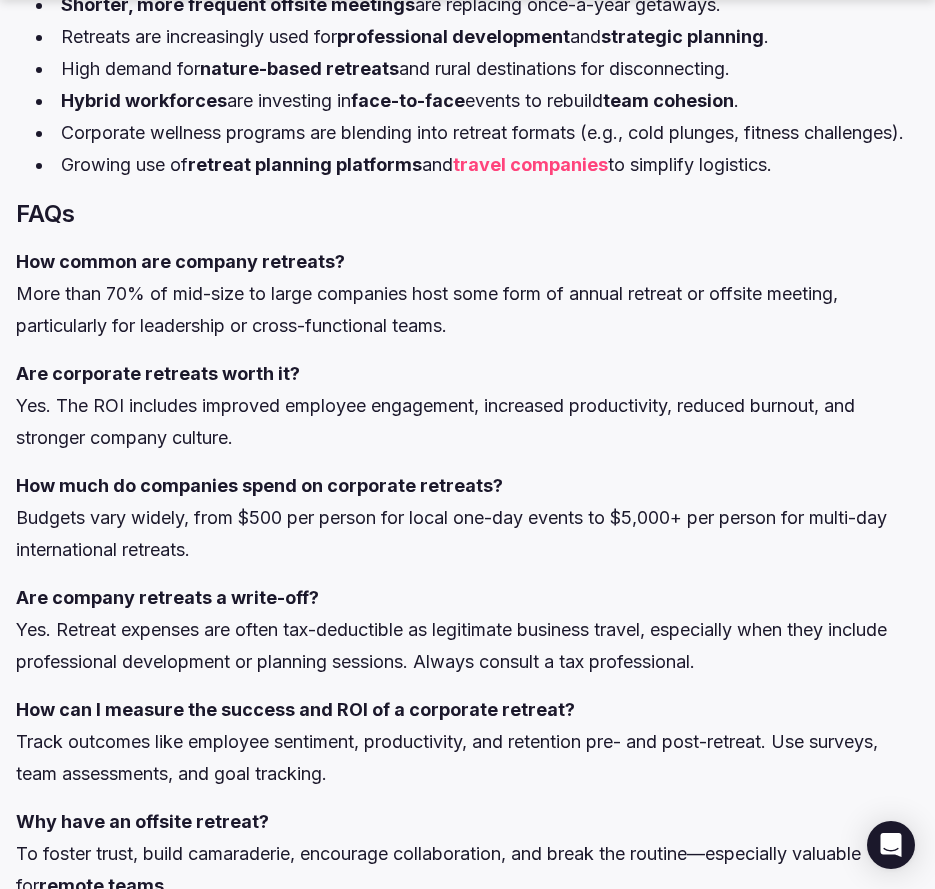 drag, startPoint x: 668, startPoint y: 528, endPoint x: 688, endPoint y: 532, distance: 20.396078 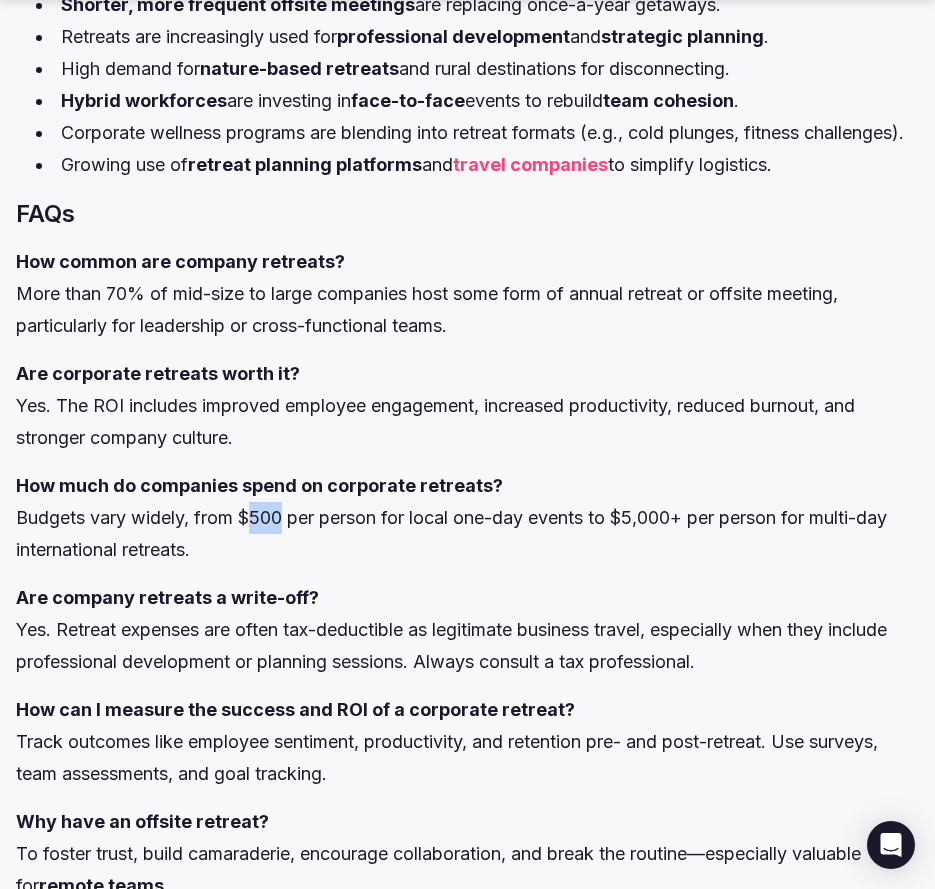 drag, startPoint x: 273, startPoint y: 523, endPoint x: 289, endPoint y: 517, distance: 17.088007 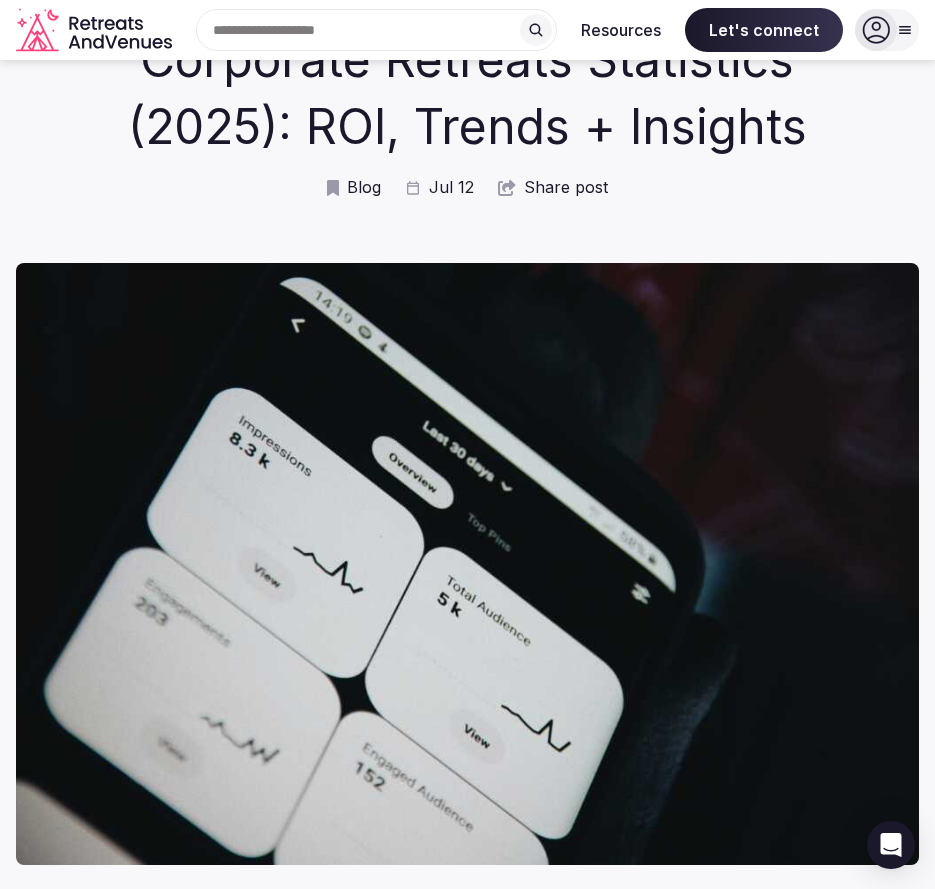 scroll, scrollTop: 0, scrollLeft: 0, axis: both 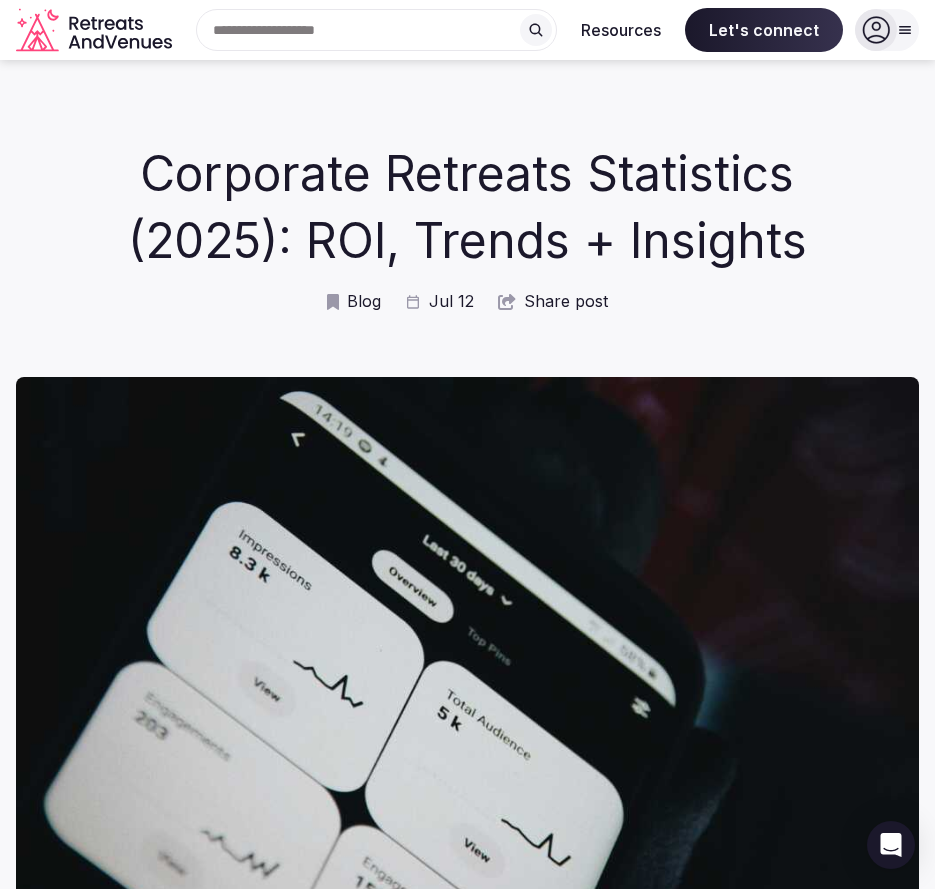 click at bounding box center (905, 30) 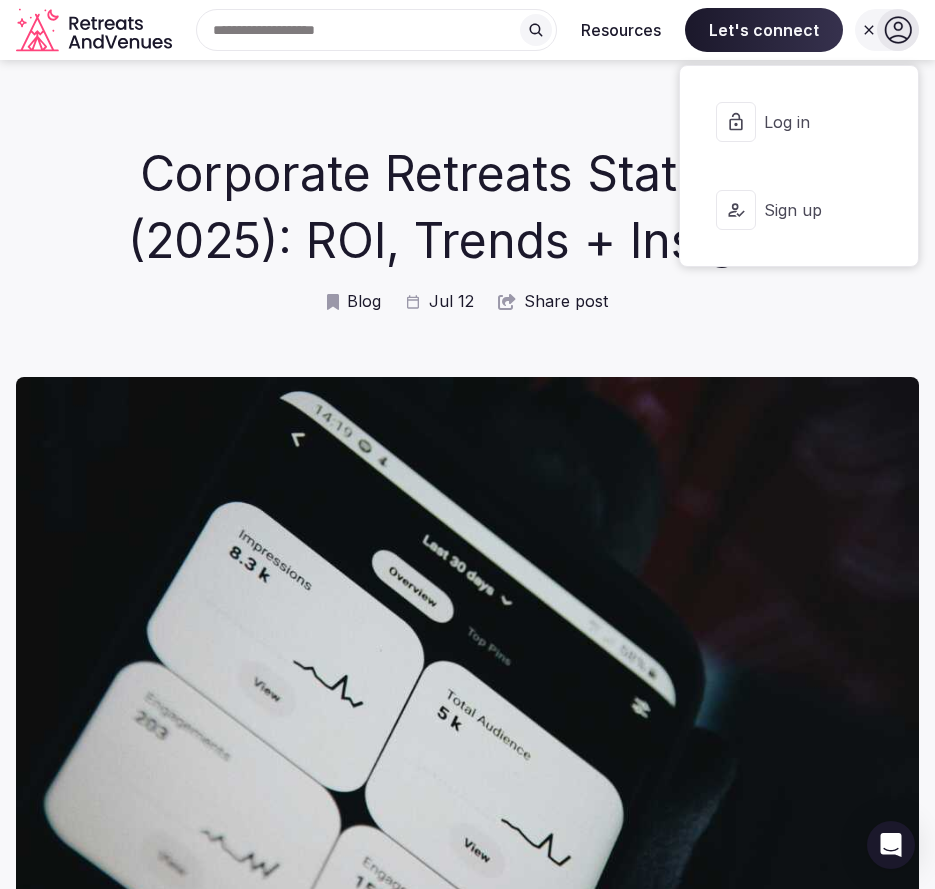 click at bounding box center [869, 30] 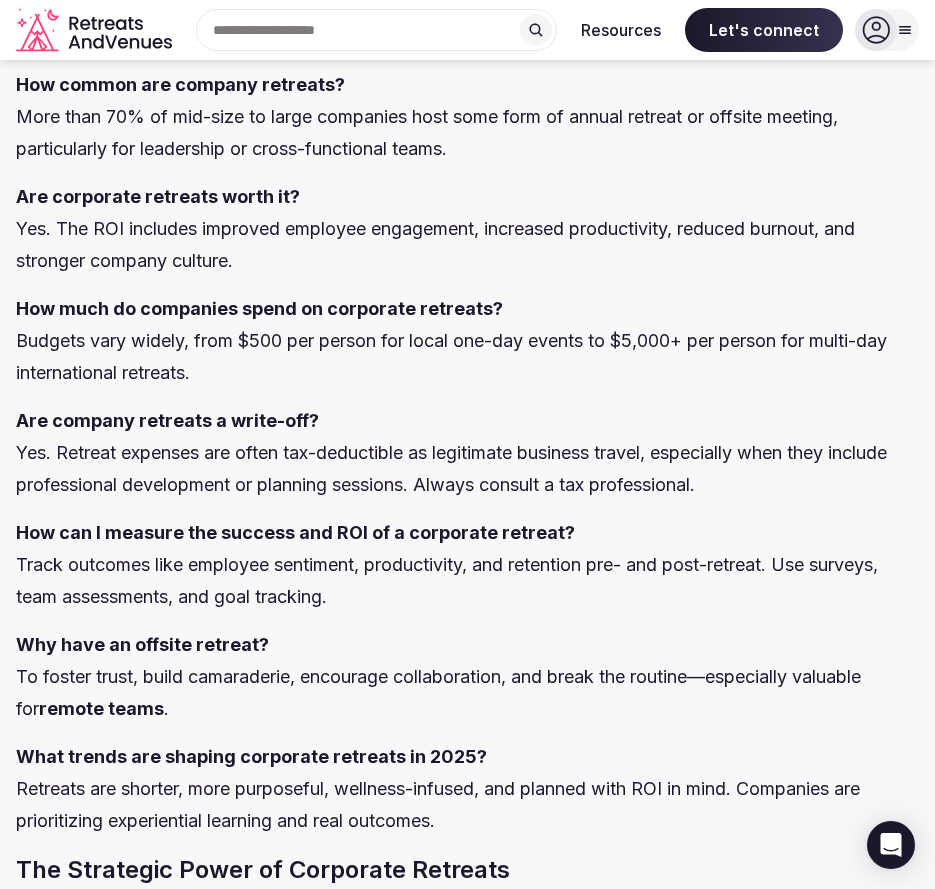 scroll, scrollTop: 3736, scrollLeft: 0, axis: vertical 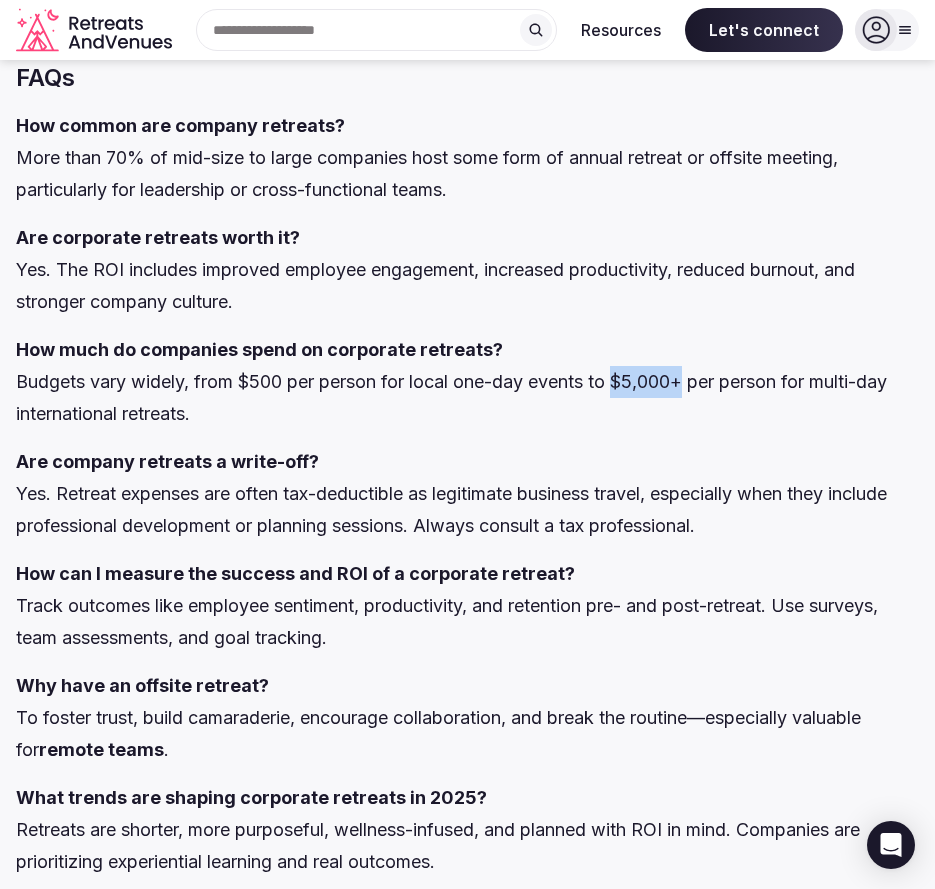 drag, startPoint x: 630, startPoint y: 375, endPoint x: 698, endPoint y: 391, distance: 69.856995 